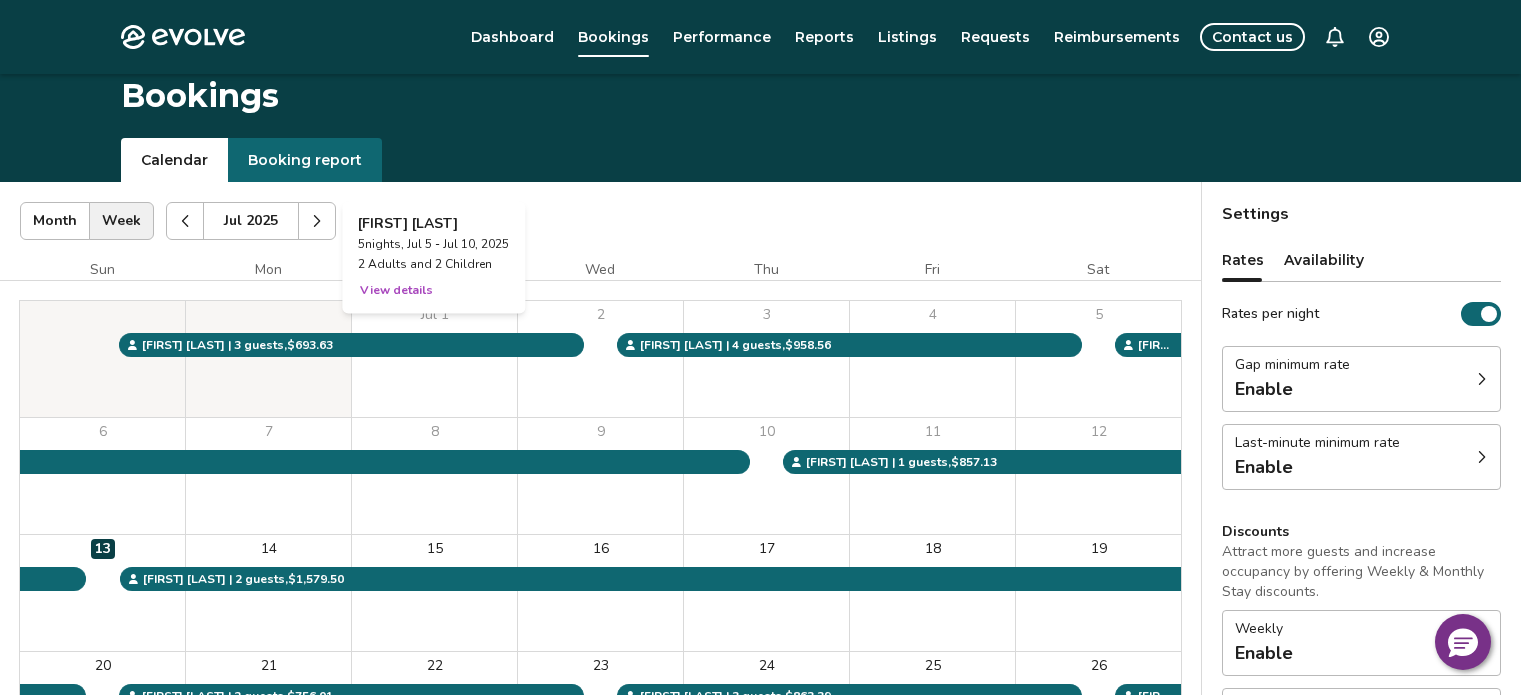 scroll, scrollTop: 300, scrollLeft: 0, axis: vertical 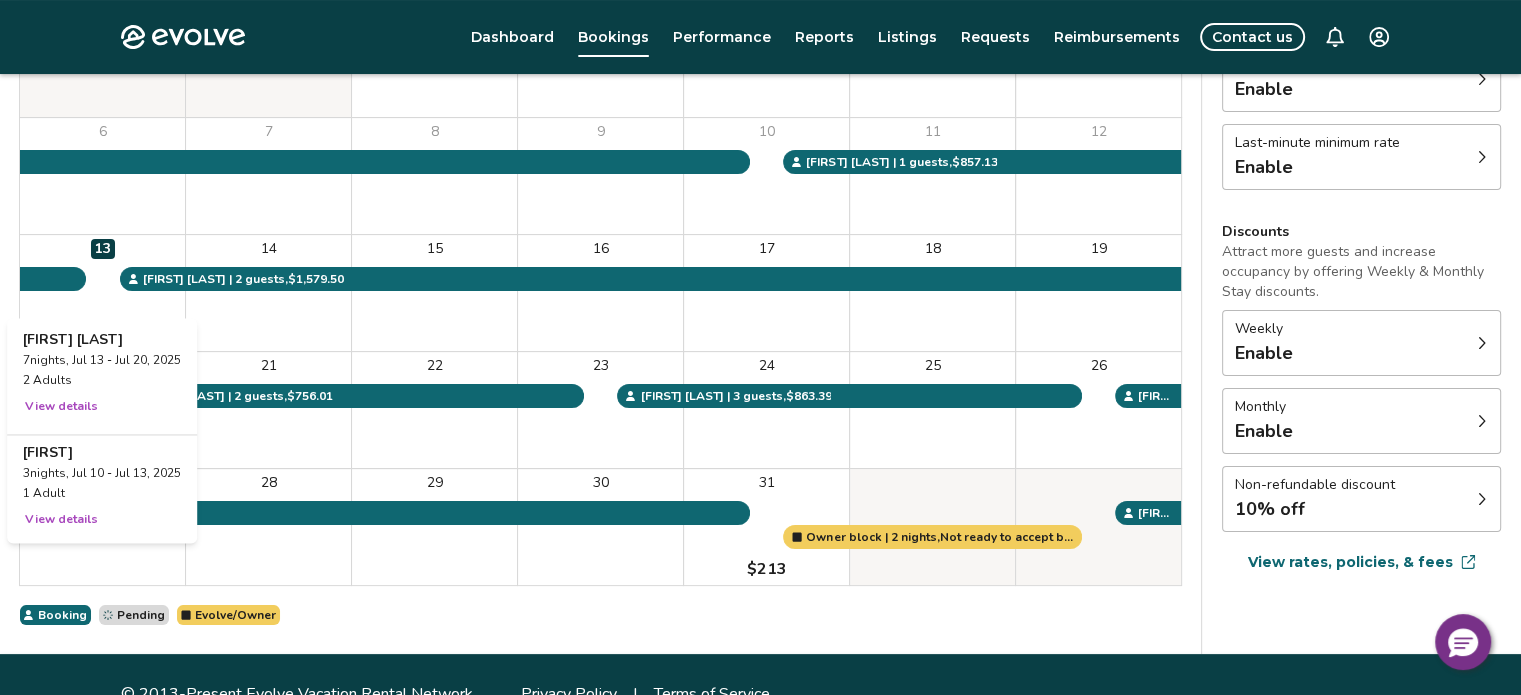 click on "13" at bounding box center (102, 293) 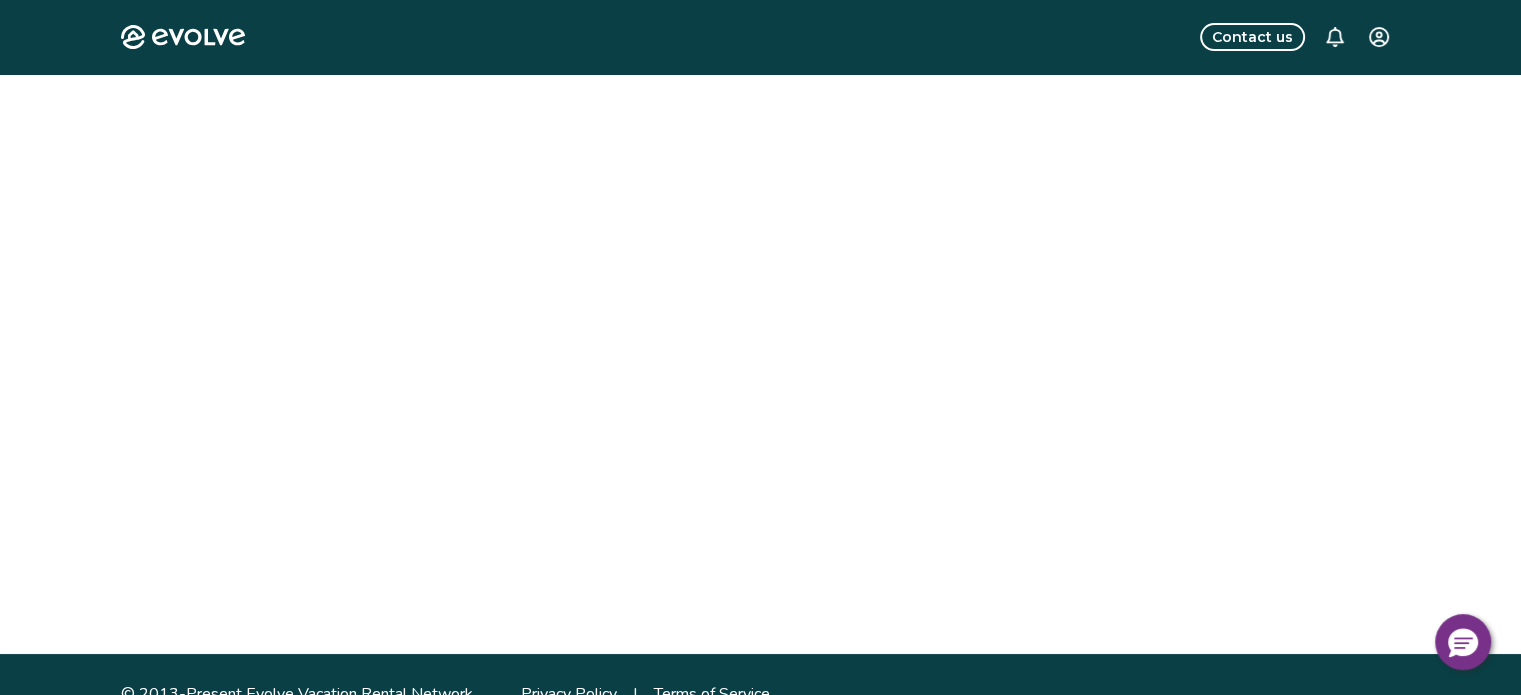 scroll, scrollTop: 0, scrollLeft: 0, axis: both 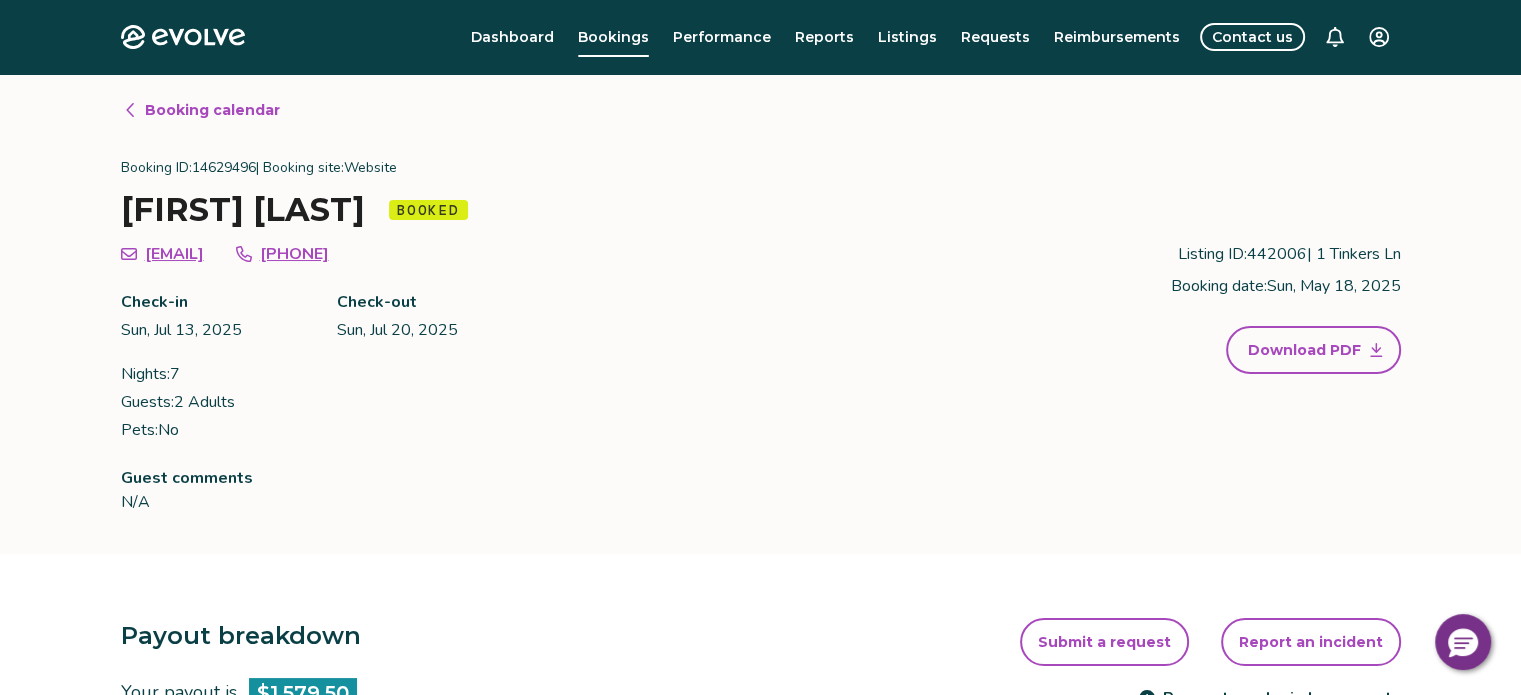 click on "Evolve Dashboard Bookings Performance Reports Listings Requests Reimbursements Contact us Booking calendar Booking ID:  14629496  | Booking site:  Website Elizabeth Watkins Booked ewatkins87@gmail.com +14196743623 Check-in Sun, Jul 13, 2025 Check-out Sun, Jul 20, 2025 Nights:  7 Guests:  2 Adults Pets:  No Listing ID:  442006  |   1 Tinkers Ln Booking date:  Sun, May 18, 2025 Download PDF Guest comments N/A Payout breakdown Your payout is $1,579.50 Base rates and fees $1,755.00 Evolve management fee -$175.50 Your tax responsibility $0.00 Your payout $1,579.50 It may take 5-9 business days for payouts to appear in your bank account after a guest checks in. Transactions and line items Transactions Line items Processing date Amount Transactions total $1,579.50 Jul 15, 2025 $1,579.50 Submit a request Report an incident Requests and reimbursements Cancellation policy Cancel guest booking   (877) 818-1014 . Request to cancel booking © 2013-Present Evolve Vacation Rental Network Privacy Policy | Terms of Service" at bounding box center [760, 783] 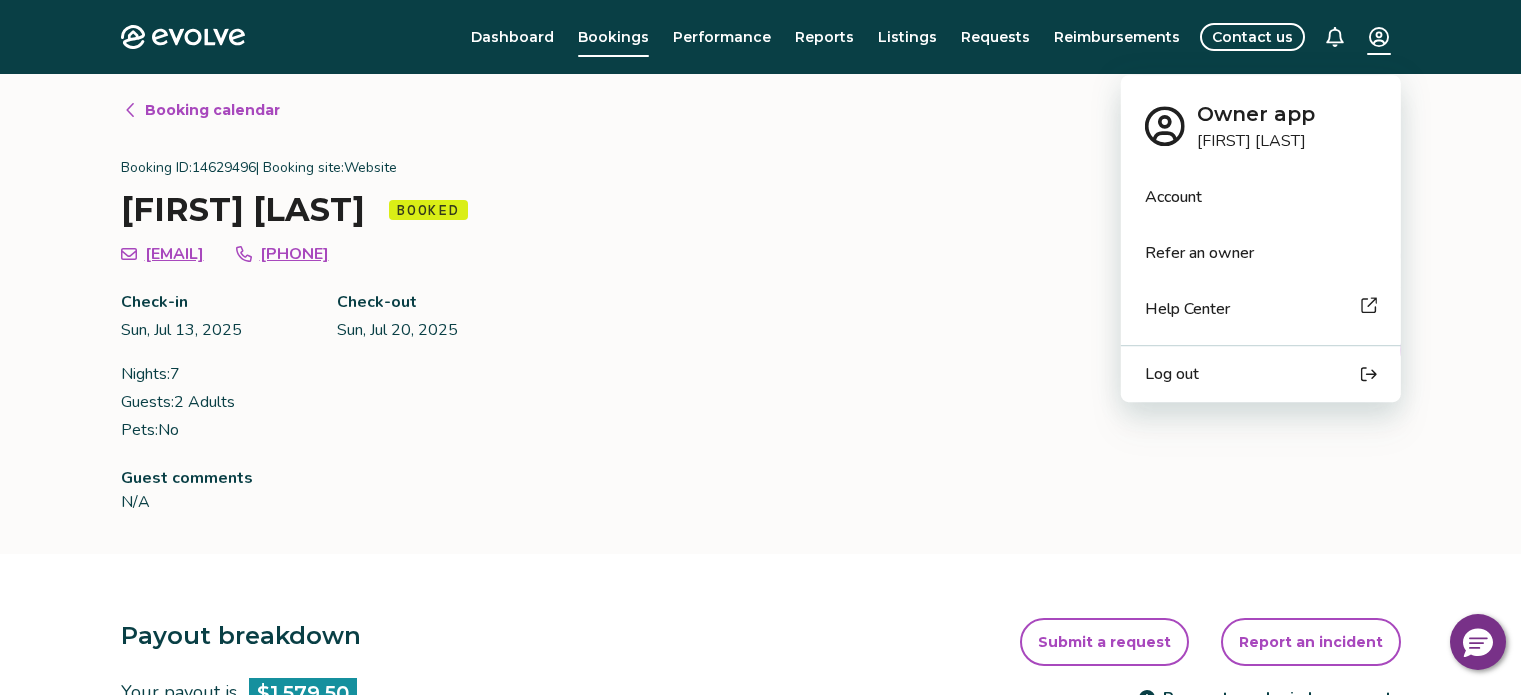 click on "Log out" at bounding box center (1172, 374) 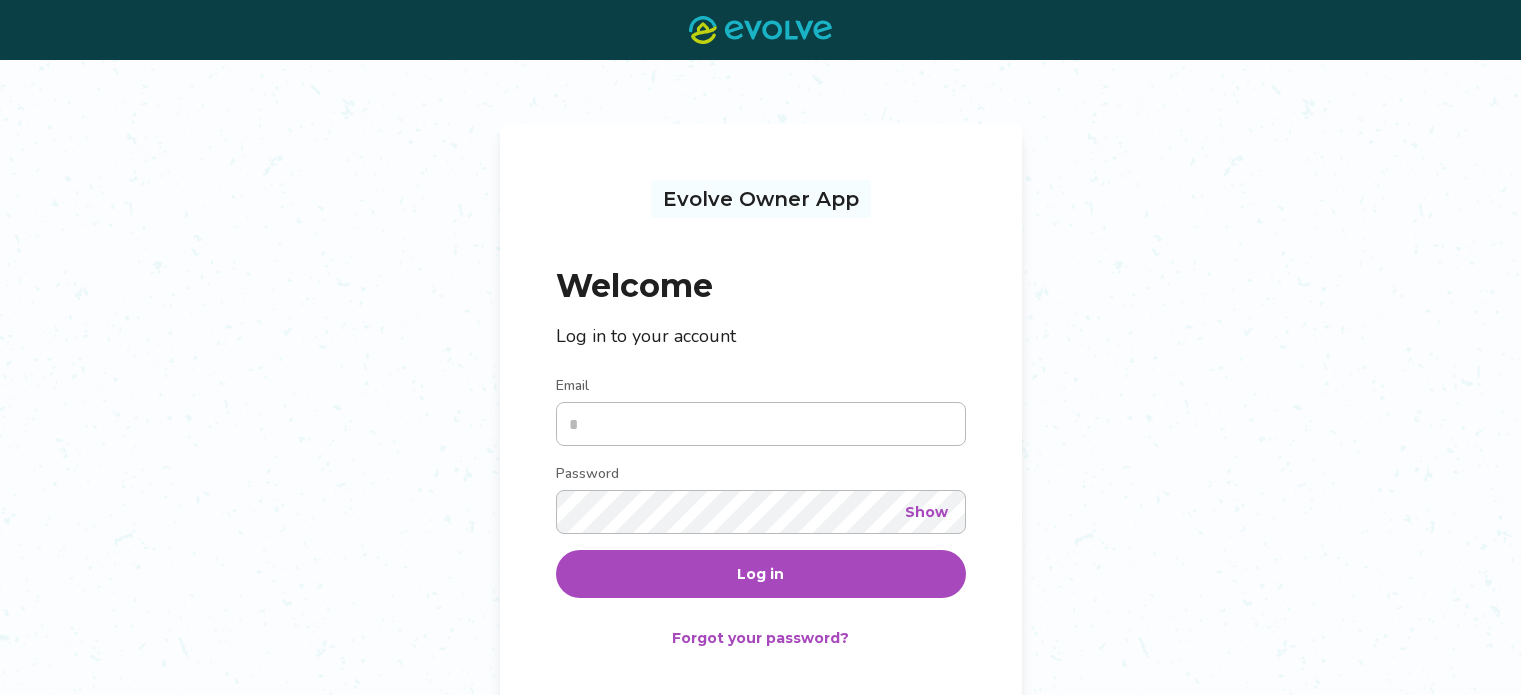 scroll, scrollTop: 0, scrollLeft: 0, axis: both 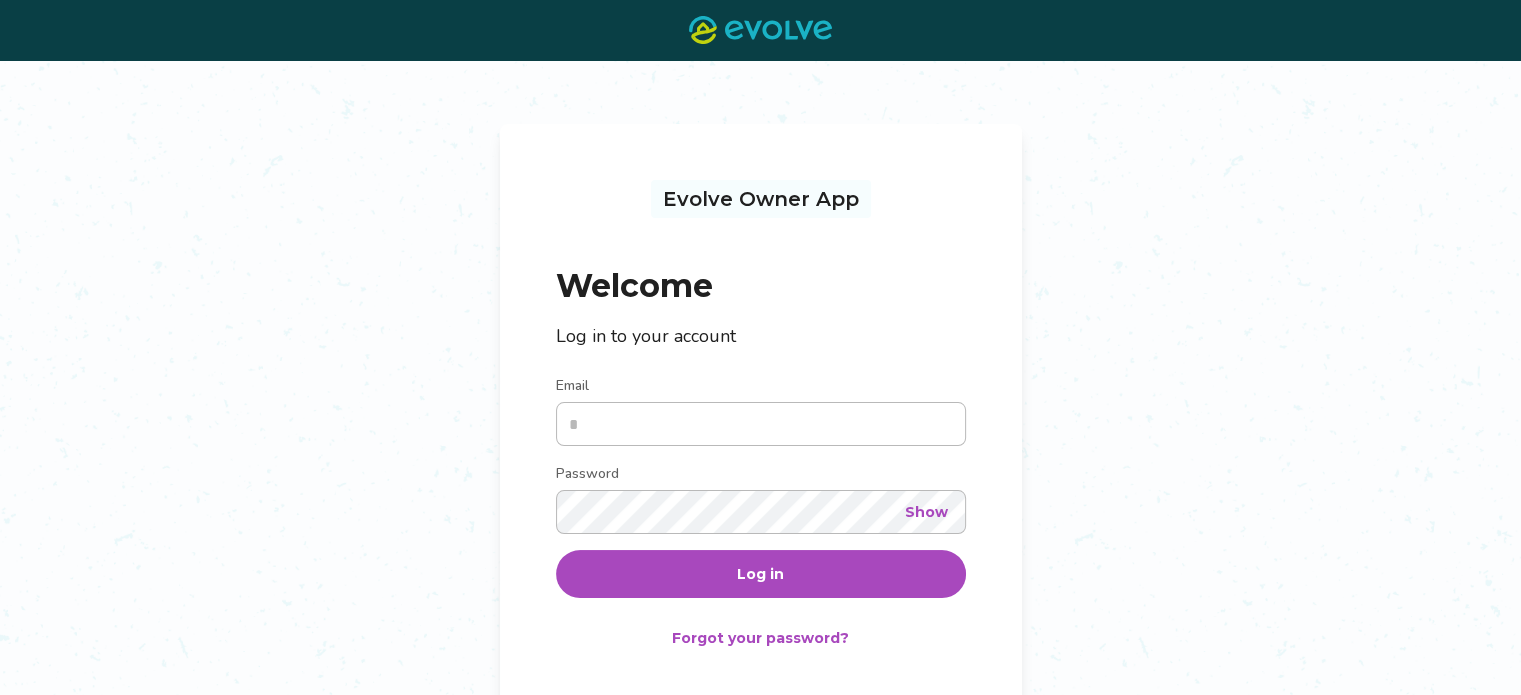 type on "**********" 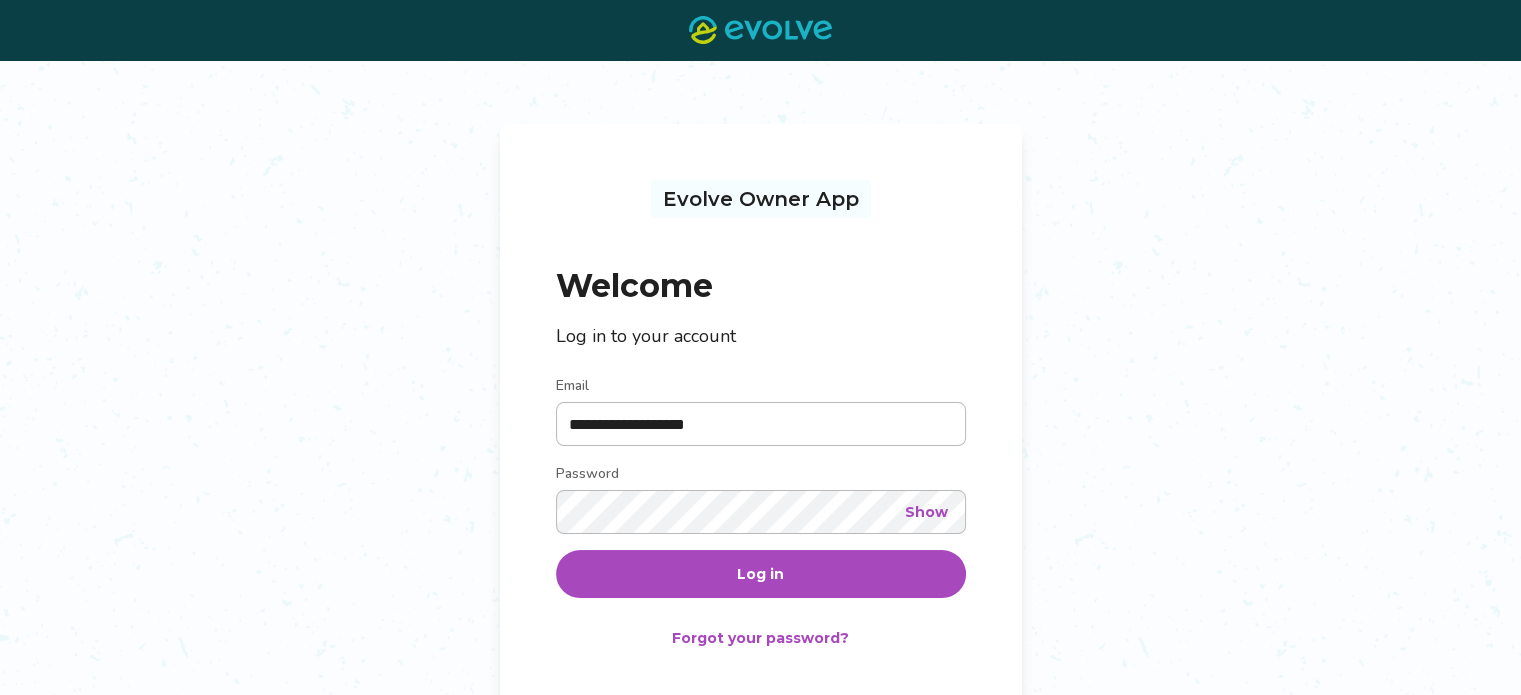 click on "Log in" at bounding box center [761, 574] 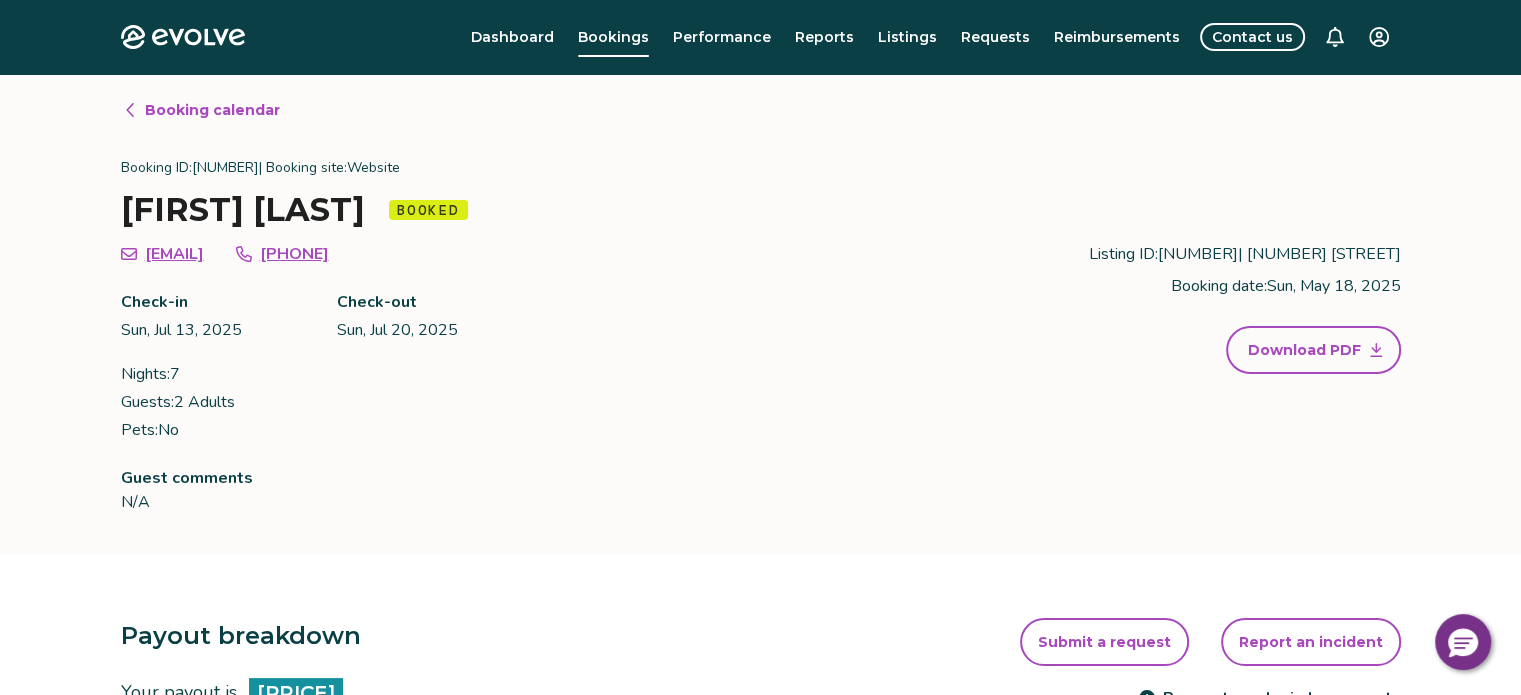 click 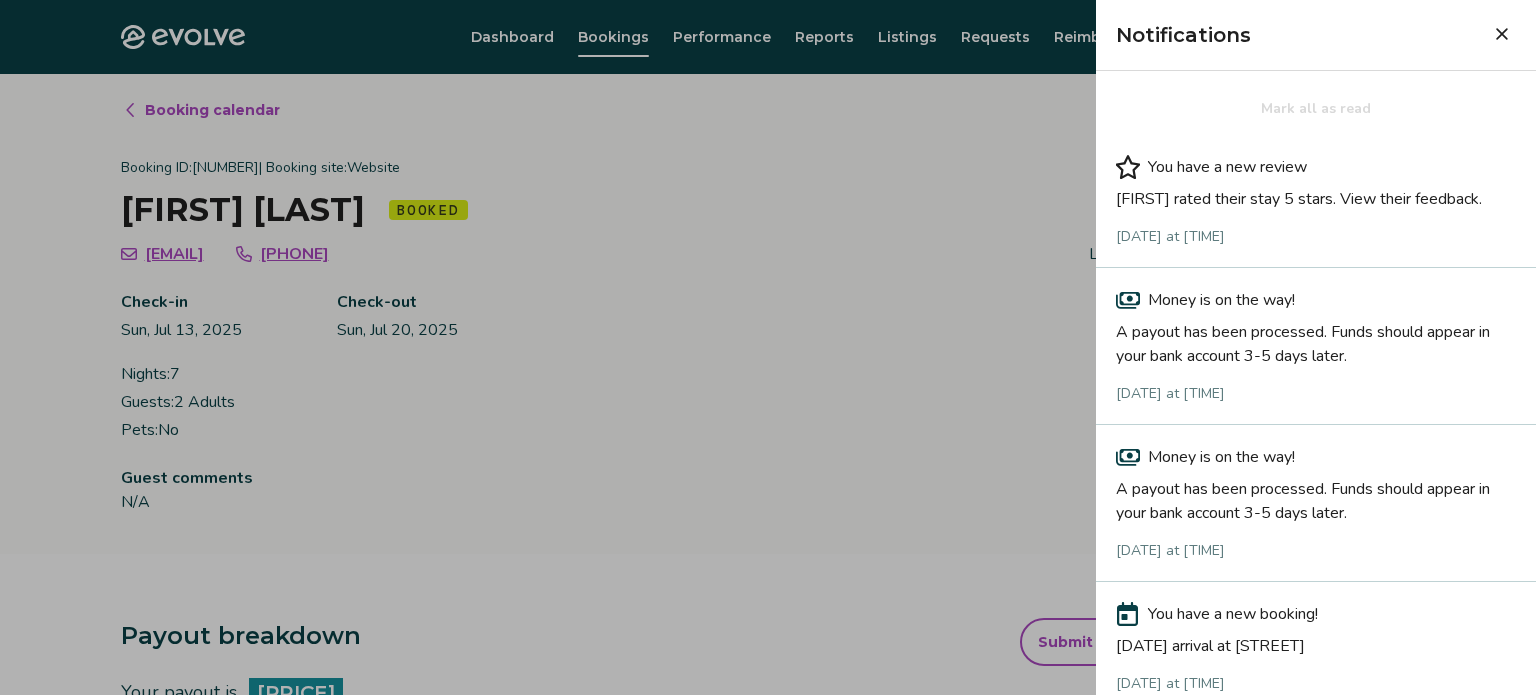 click on "A payout has been processed. Funds should appear in your bank account 3-5 days later." at bounding box center (1316, 340) 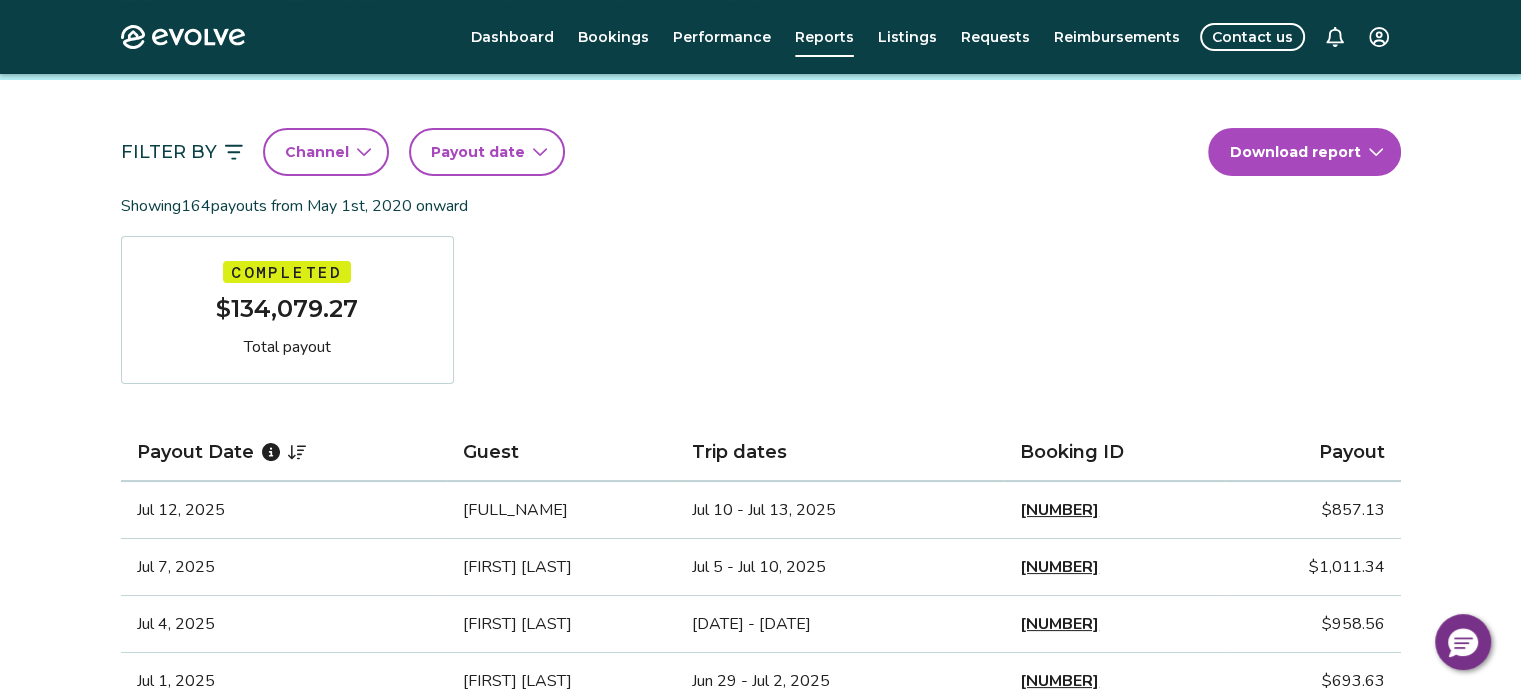 scroll, scrollTop: 200, scrollLeft: 0, axis: vertical 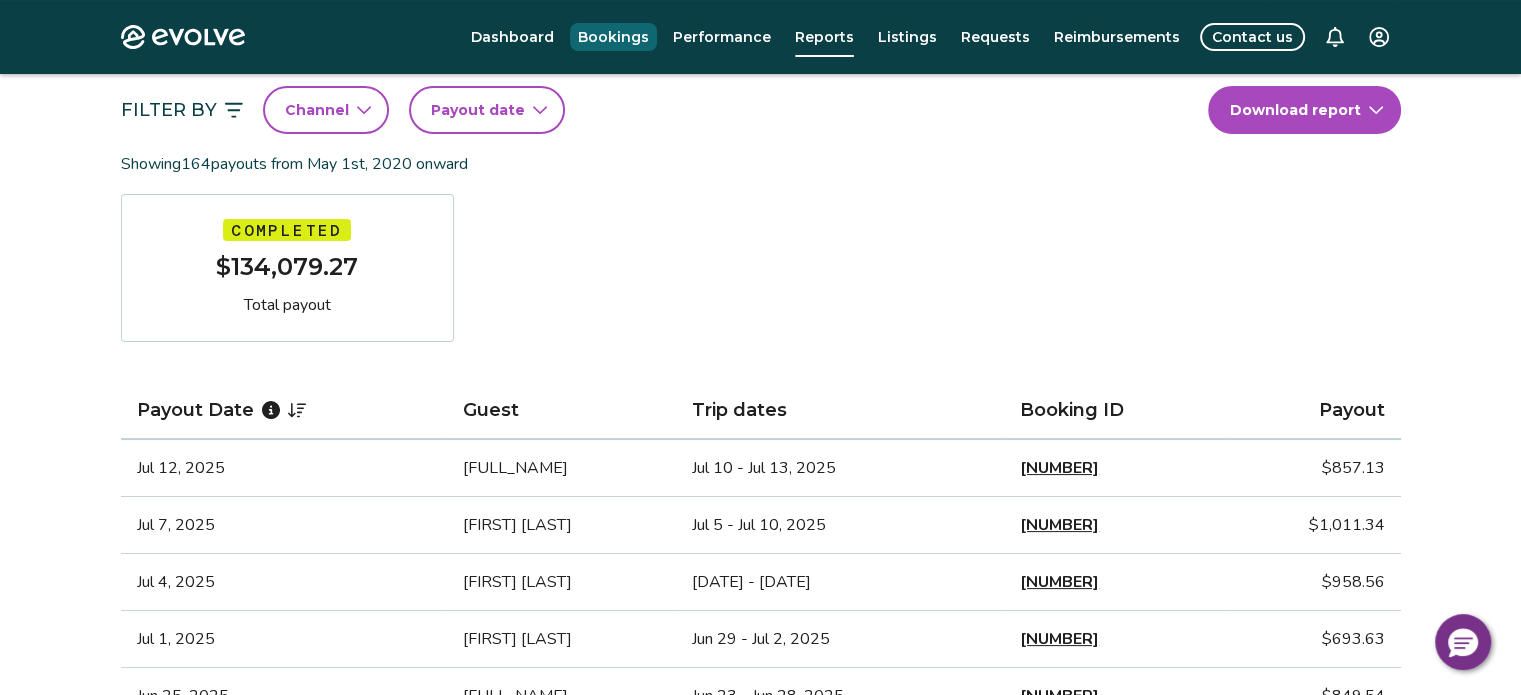 click on "Bookings" at bounding box center [613, 37] 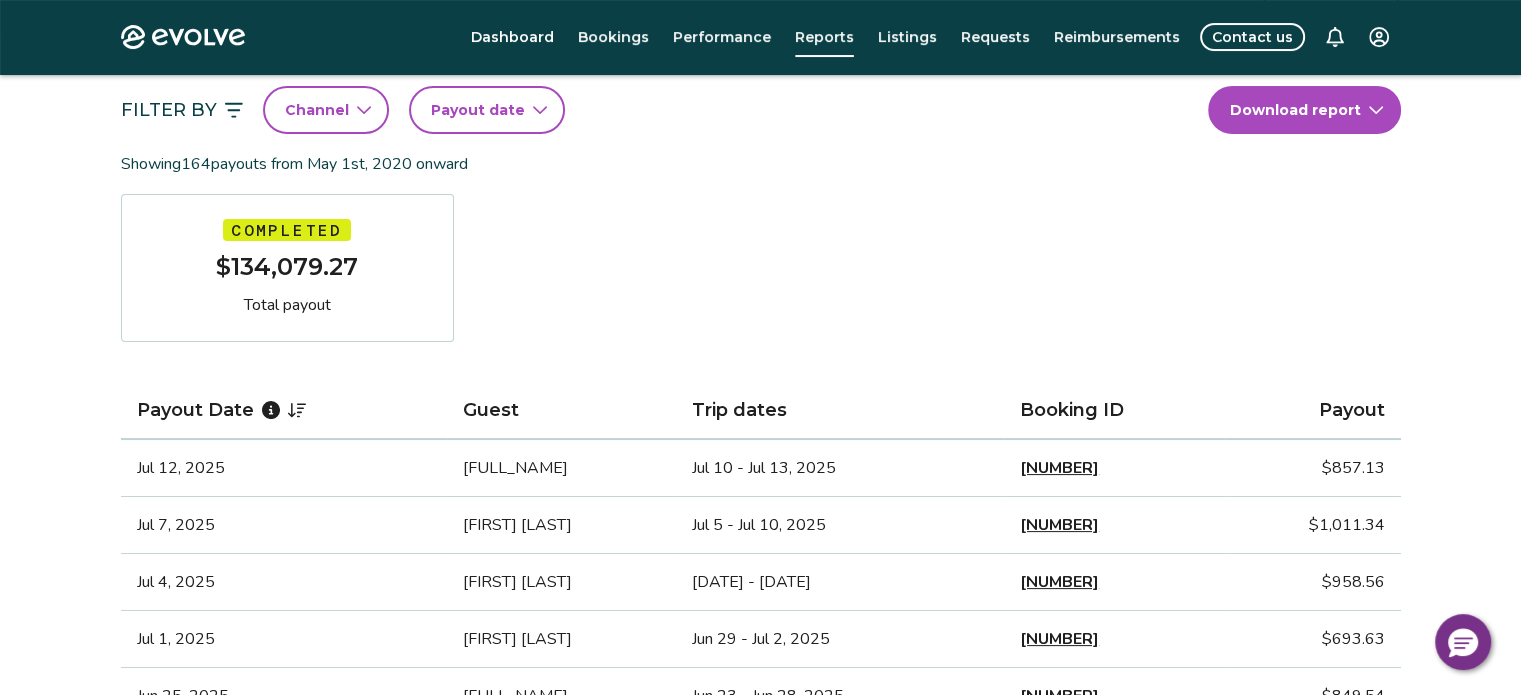 scroll, scrollTop: 0, scrollLeft: 0, axis: both 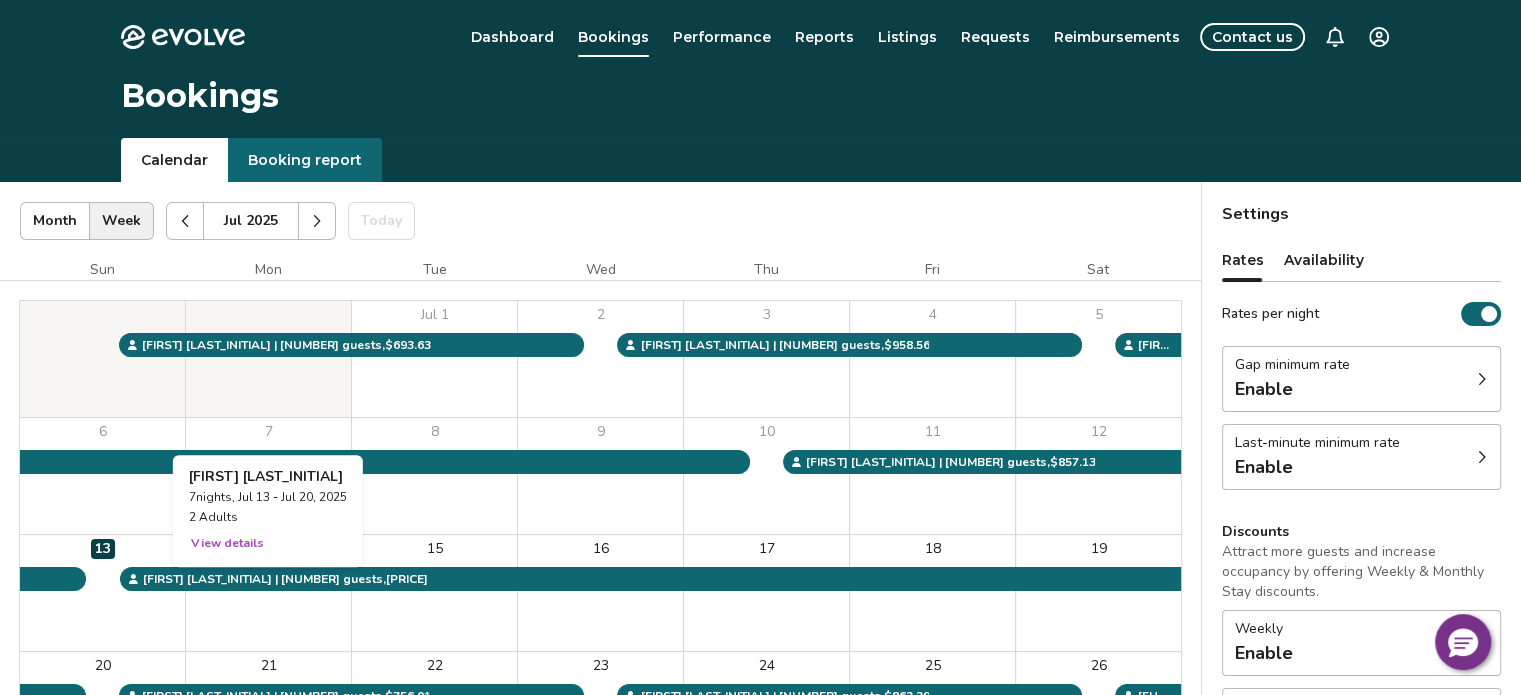 click on "14" at bounding box center [268, 593] 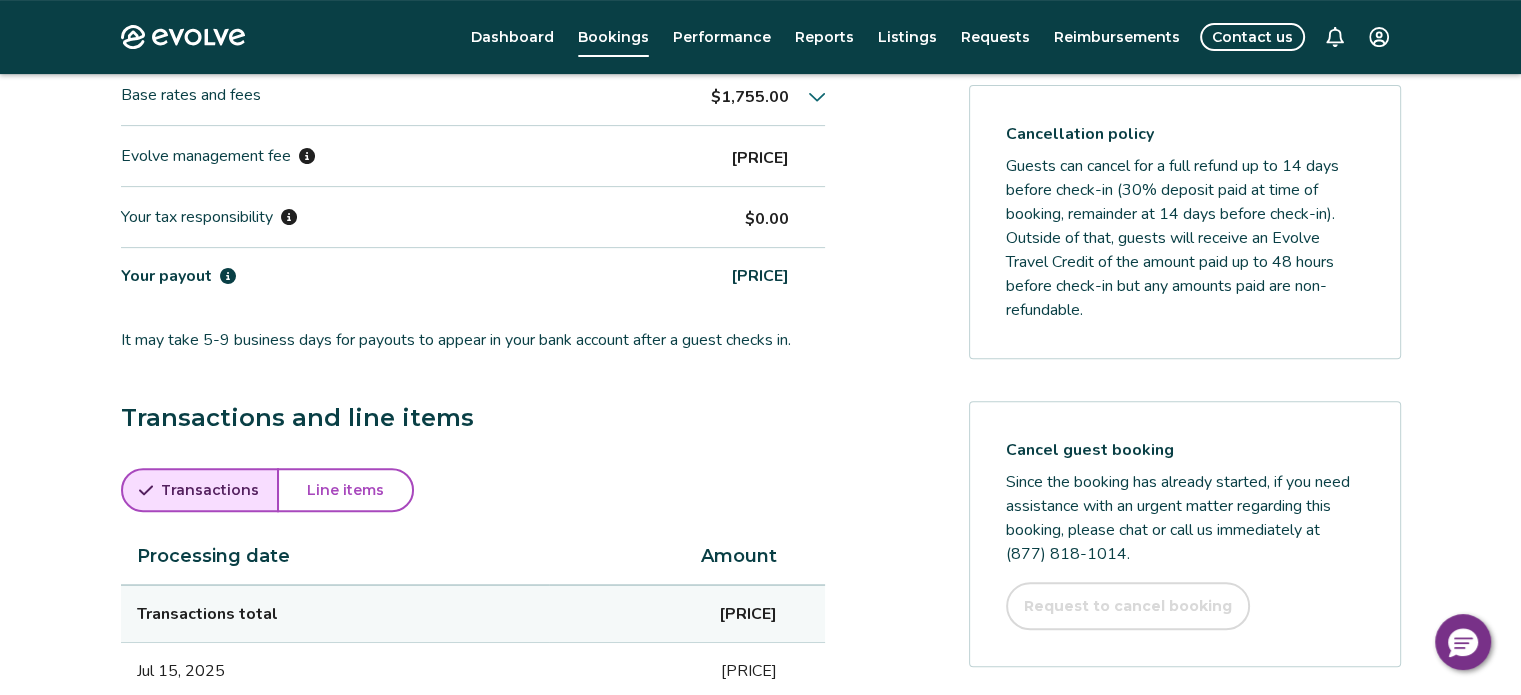 scroll, scrollTop: 700, scrollLeft: 0, axis: vertical 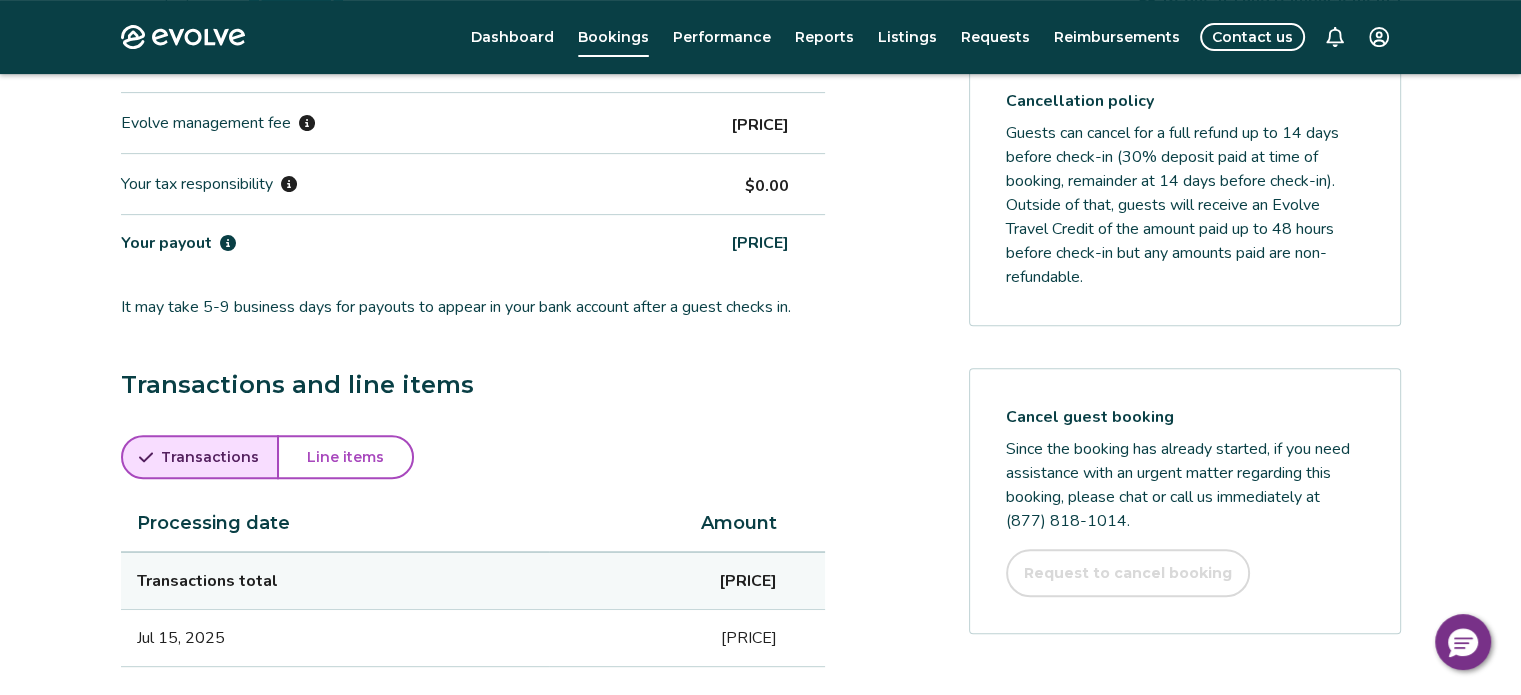 click on "Line items" at bounding box center [345, 457] 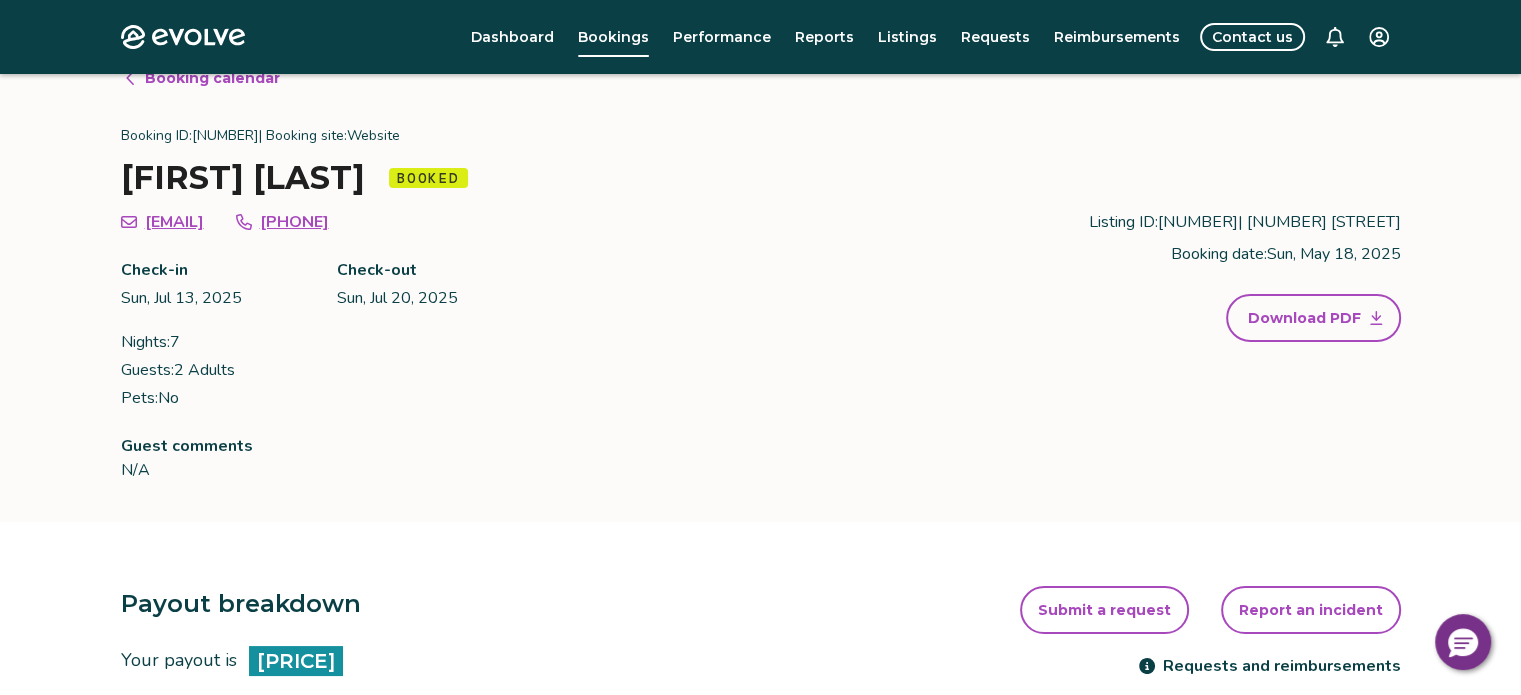 scroll, scrollTop: 0, scrollLeft: 0, axis: both 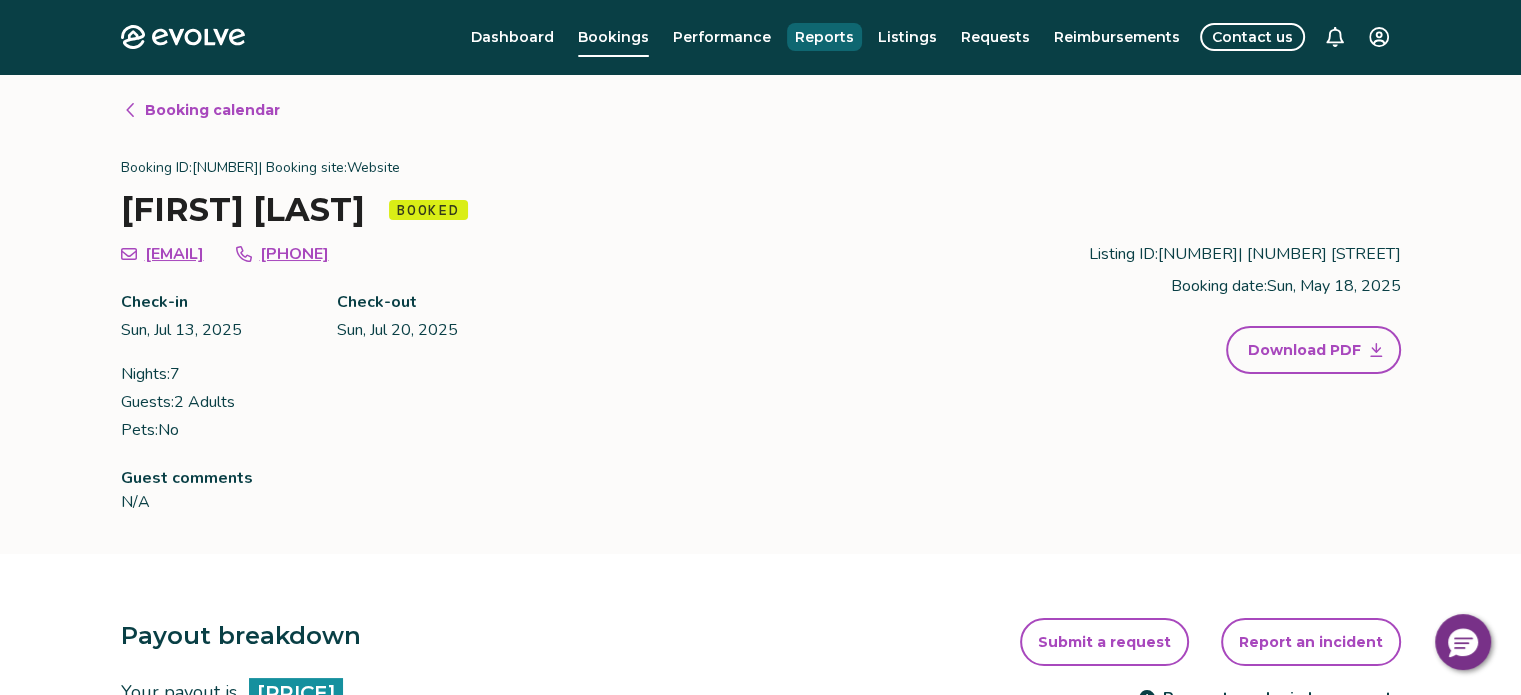 click on "Reports" at bounding box center (824, 37) 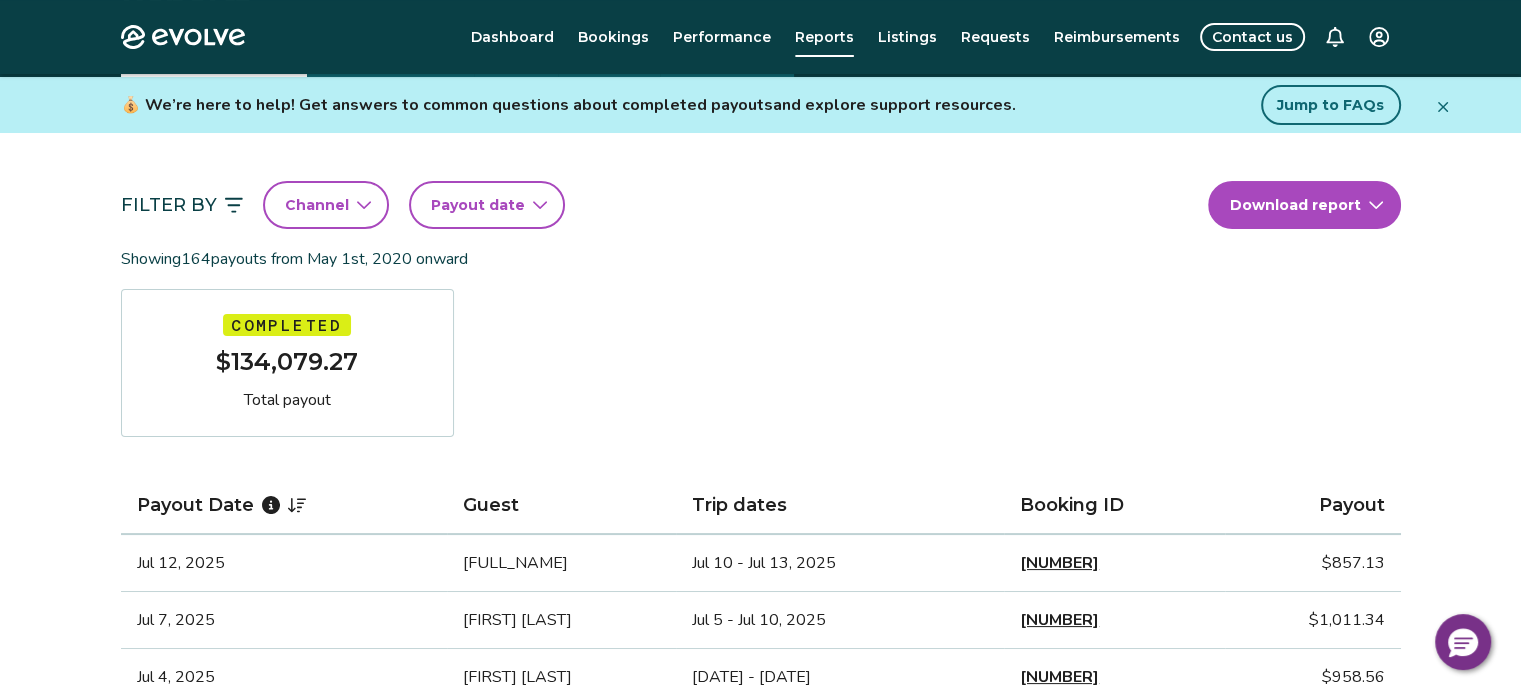 scroll, scrollTop: 300, scrollLeft: 0, axis: vertical 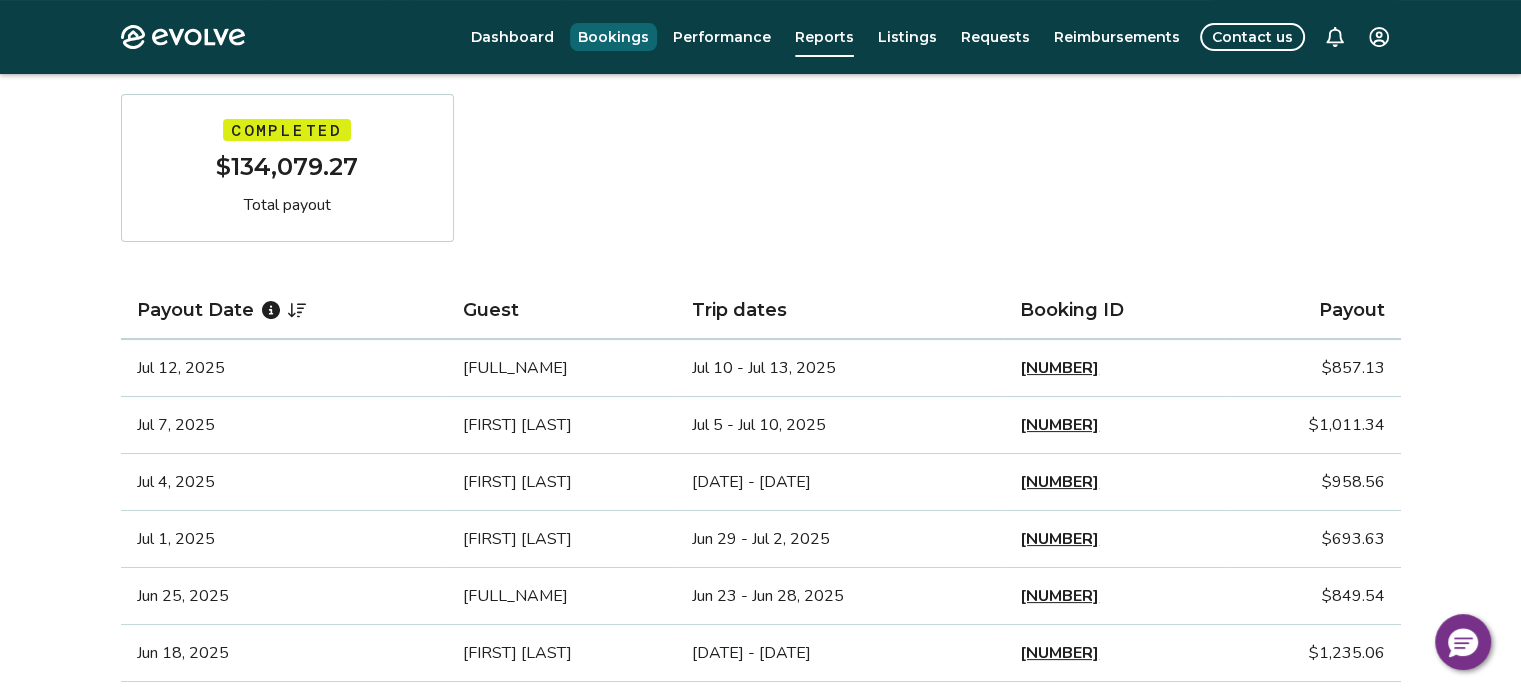click on "Bookings" at bounding box center [613, 37] 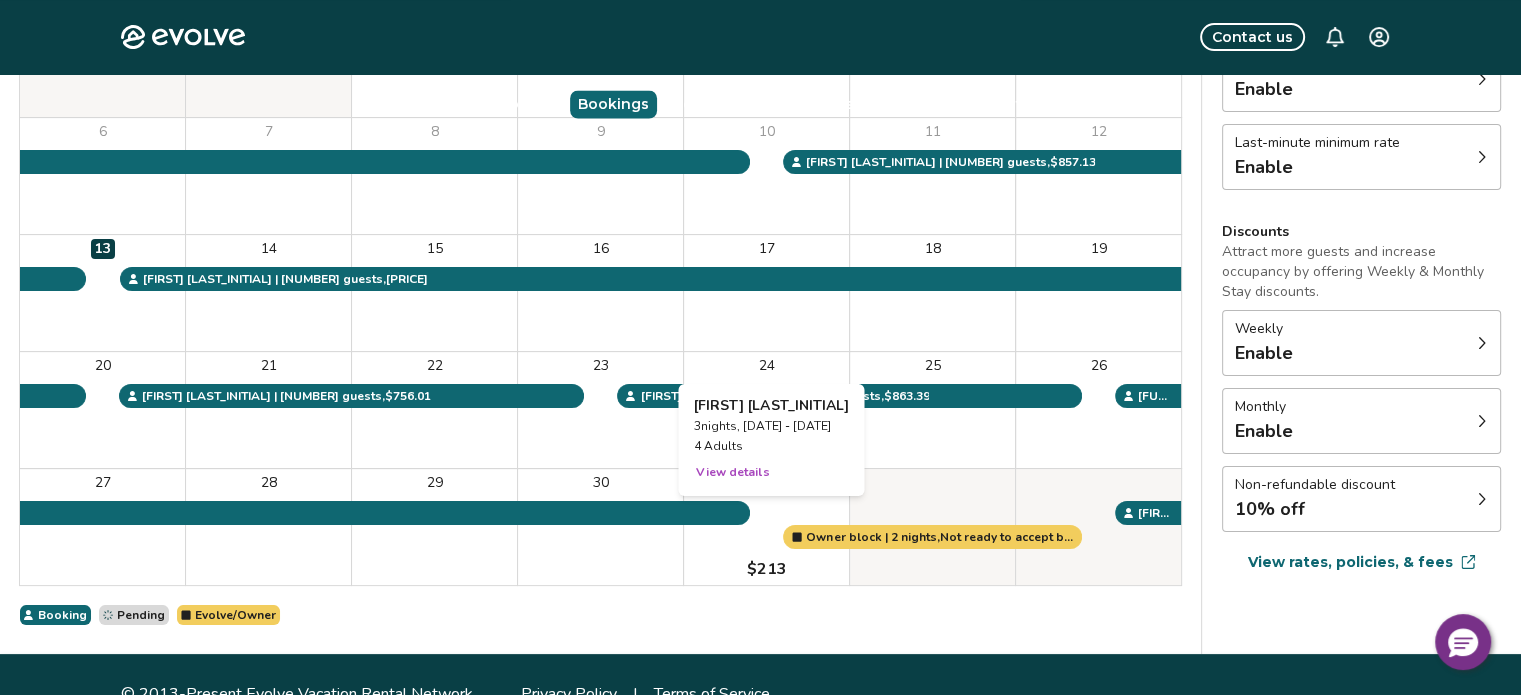scroll, scrollTop: 0, scrollLeft: 0, axis: both 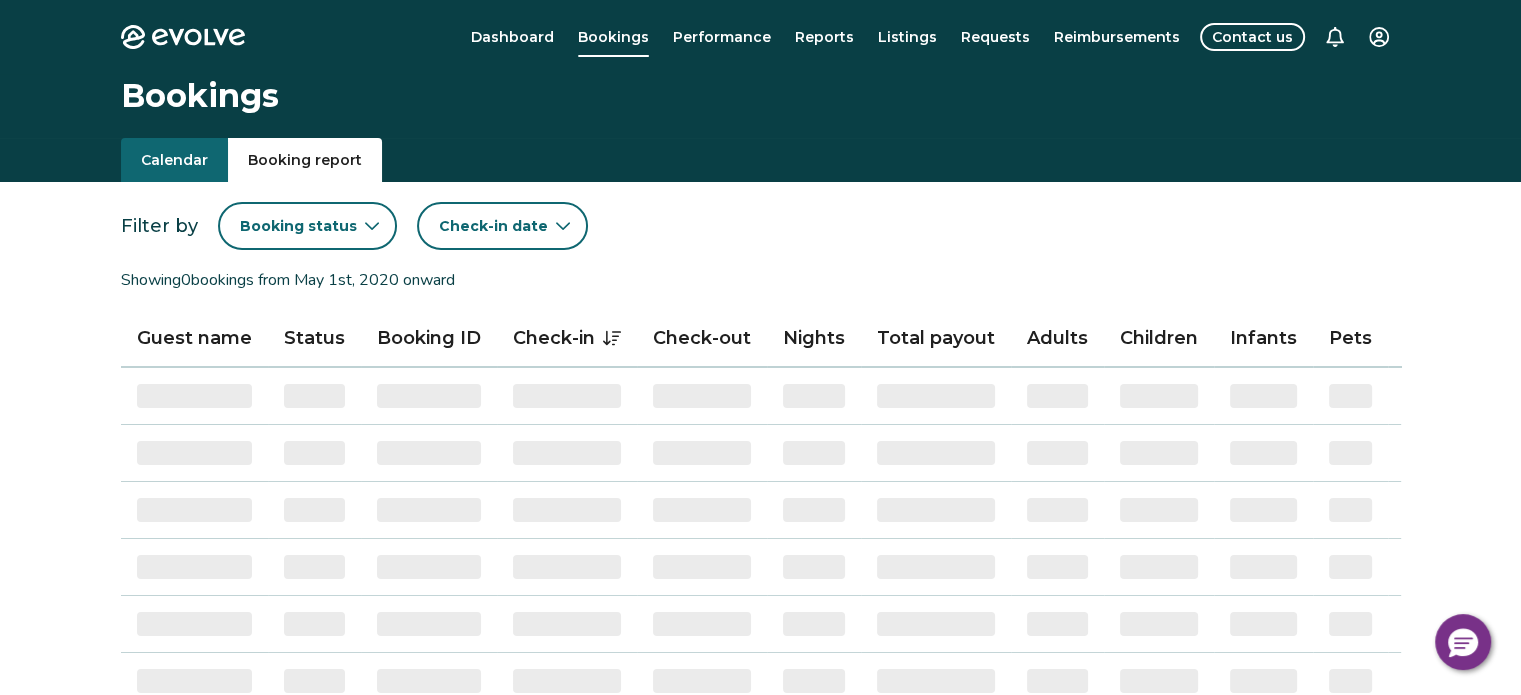 click on "Booking report" at bounding box center (305, 160) 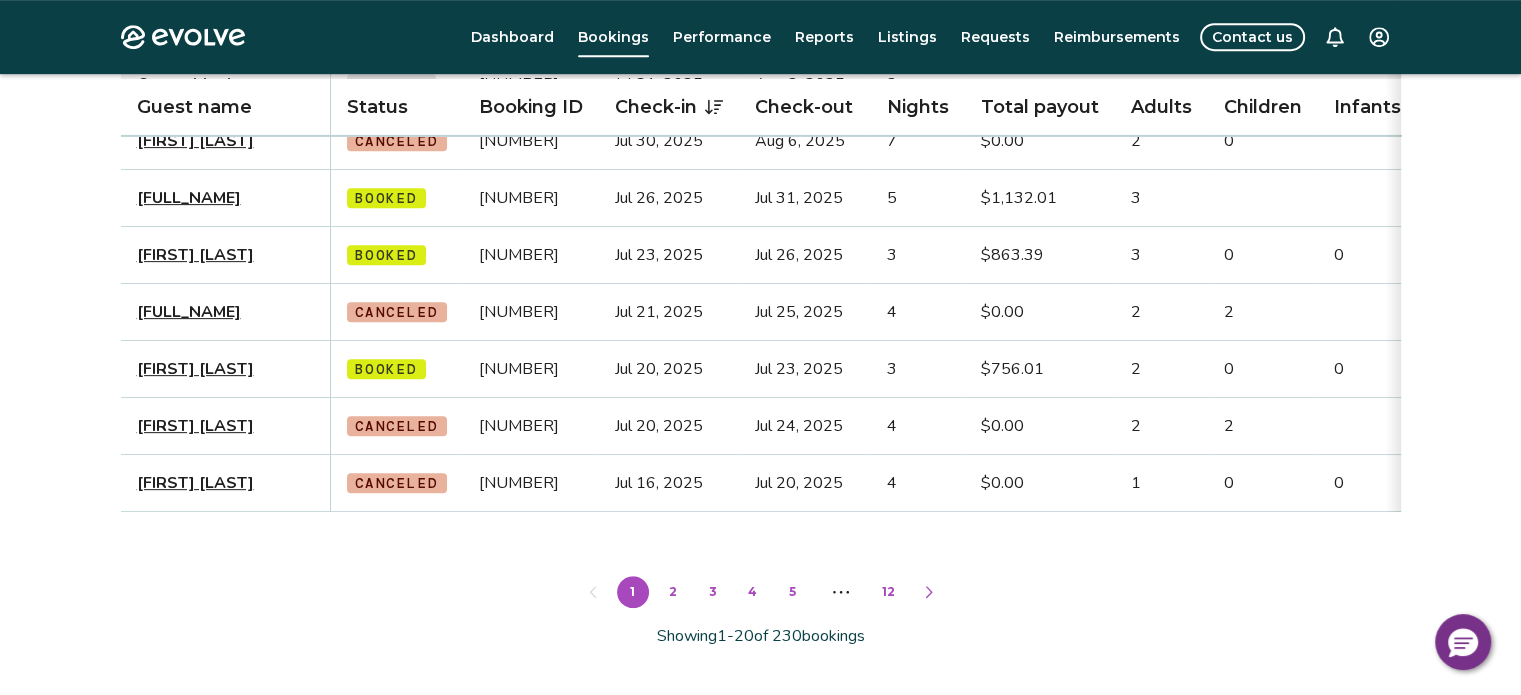 scroll, scrollTop: 1000, scrollLeft: 0, axis: vertical 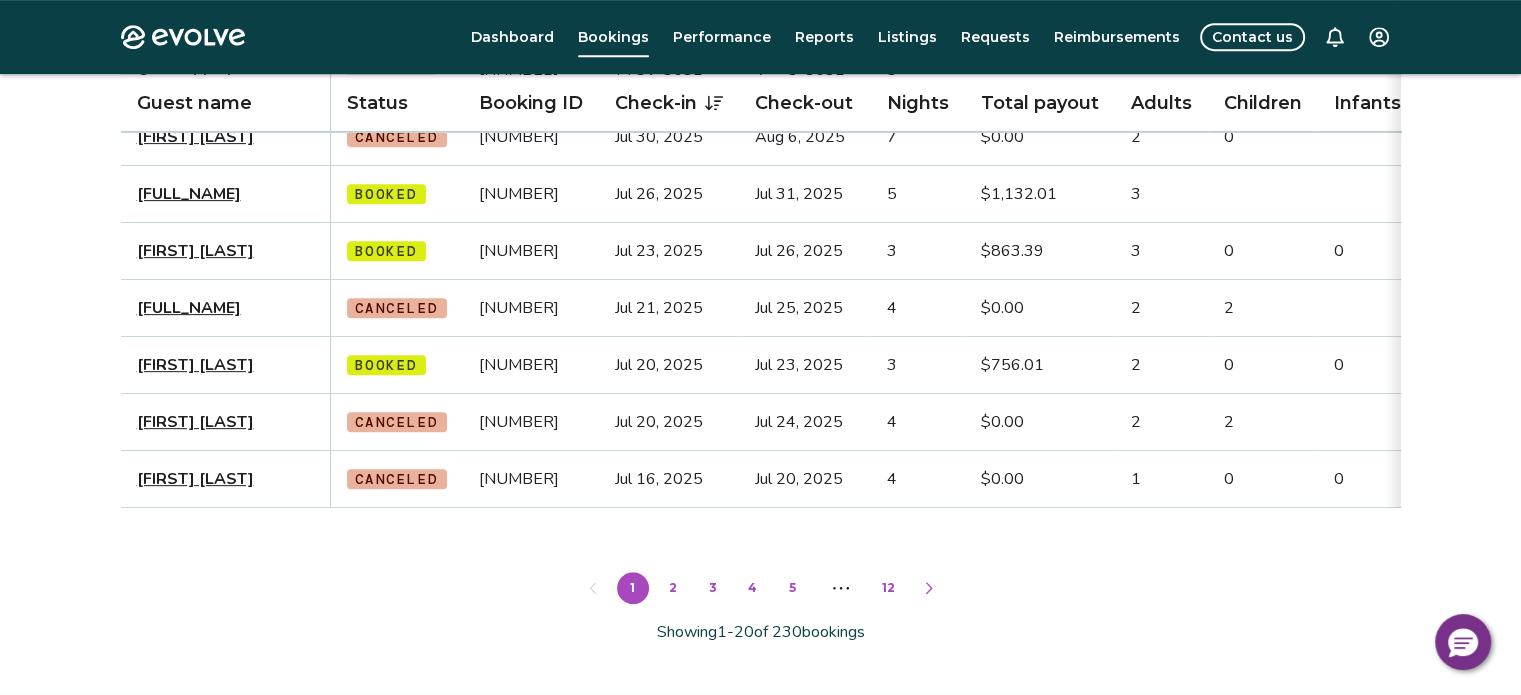 click on "2" at bounding box center (673, 588) 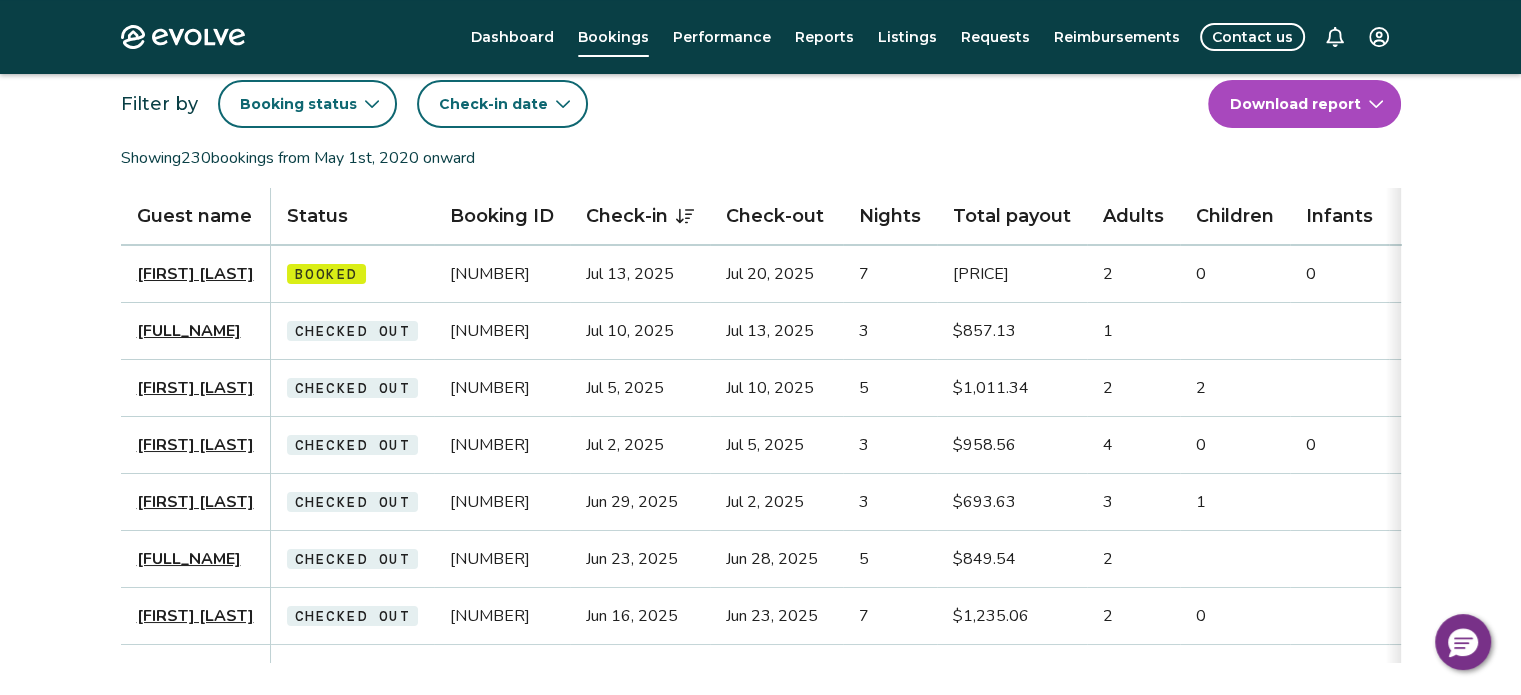 scroll, scrollTop: 88, scrollLeft: 0, axis: vertical 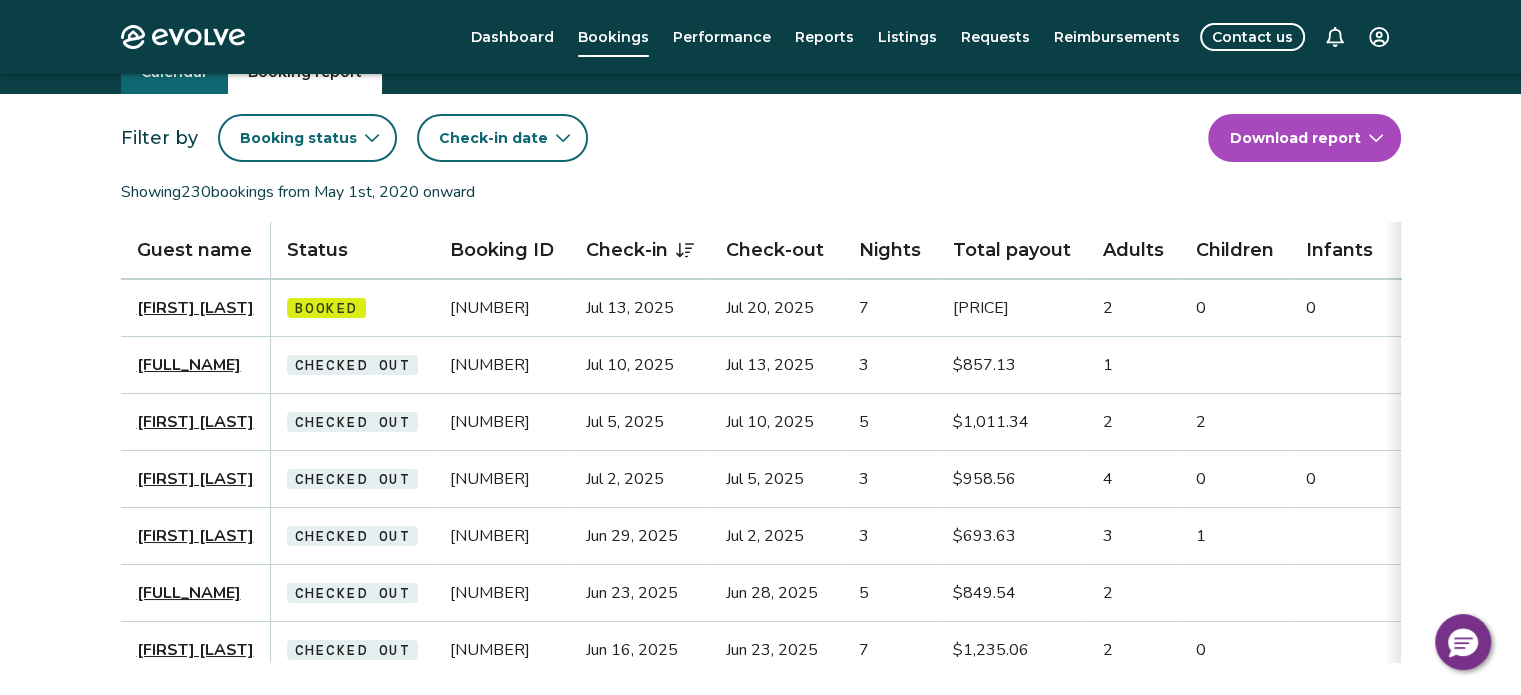 click on "Evolve Dashboard Bookings Performance Reports Listings Requests Reimbursements Contact us Bookings Calendar Booking report Filter by Booking status Check-in date Download   report Showing  230   bookings   from [DATE] onward Guest name Status Booking ID Check-in Check-out Nights Total payout Adults Children Infants Pets Listing Guest email Guest phone Date booked Booking site [FIRST] [LAST] Booked [NUMBER] [DATE] [DATE] 7 [PRICE] 2 0 0 No [EMAIL] [PHONE] [DATE] Evolve [FULL_NAME] Checked out [NUMBER] [DATE] [DATE] 3 [PRICE] 1 No [EMAIL] [PHONE] [DATE] Marriott [FIRST] [LAST] Checked out [NUMBER] [DATE] [DATE] 5 [PRICE] 2 2 No [EMAIL] [PHONE] [DATE] VRBO [FIRST] [LAST] Checked out [NUMBER] [DATE] [DATE] 3 [PRICE] 4 0 0 No [PHONE] [DATE] Airbnb [FIRST] [LAST] Checked out [NUMBER] [DATE] [DATE] 3 [PRICE] 3 1 No [EMAIL] [PHONE] VRBO 5 2" at bounding box center [760, 800] 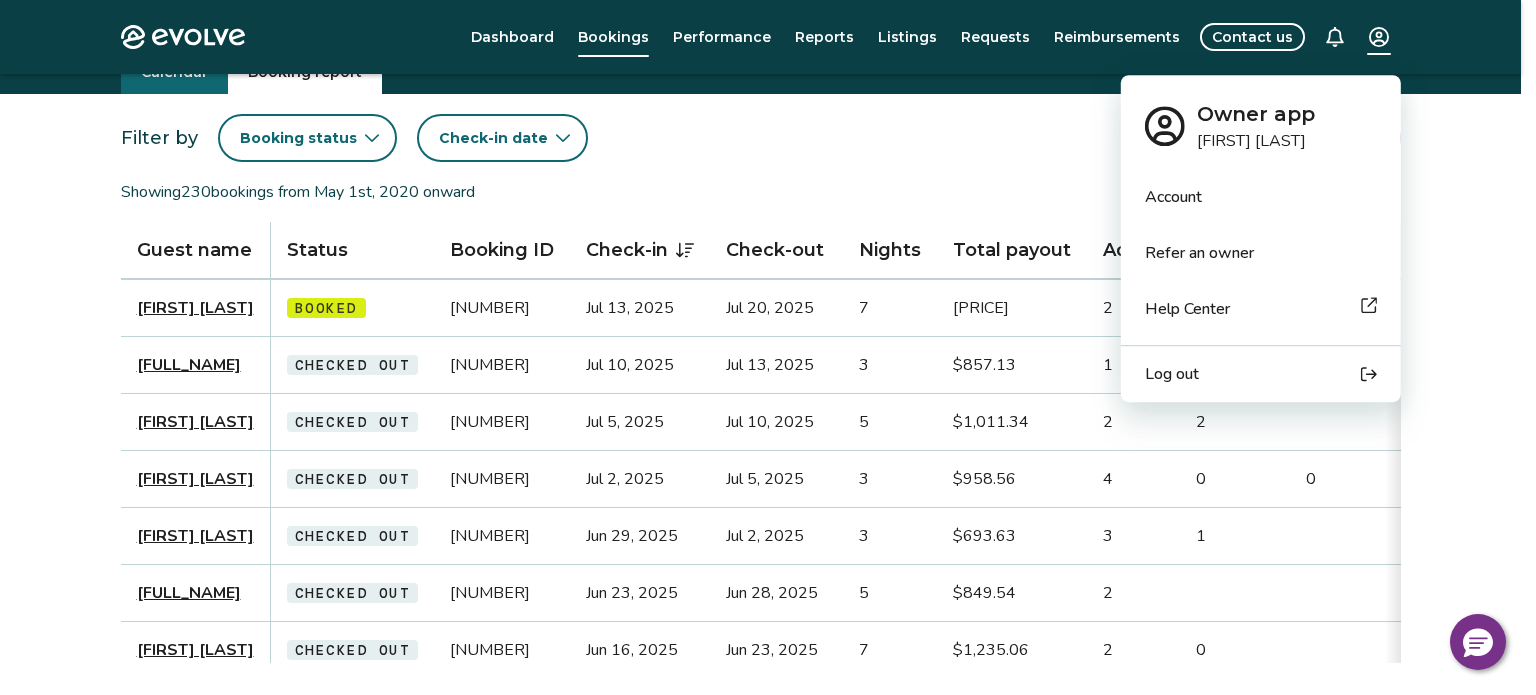 click on "Log out" at bounding box center (1172, 374) 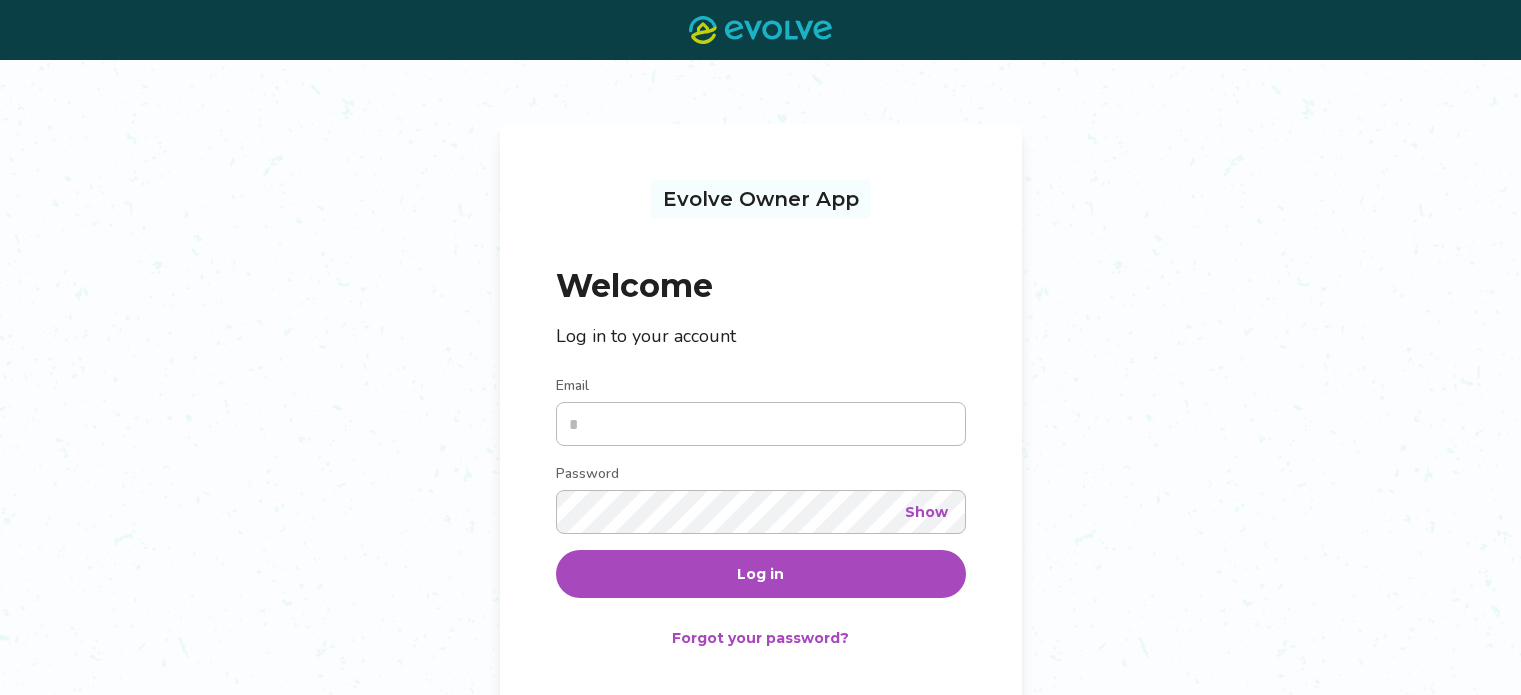 scroll, scrollTop: 0, scrollLeft: 0, axis: both 